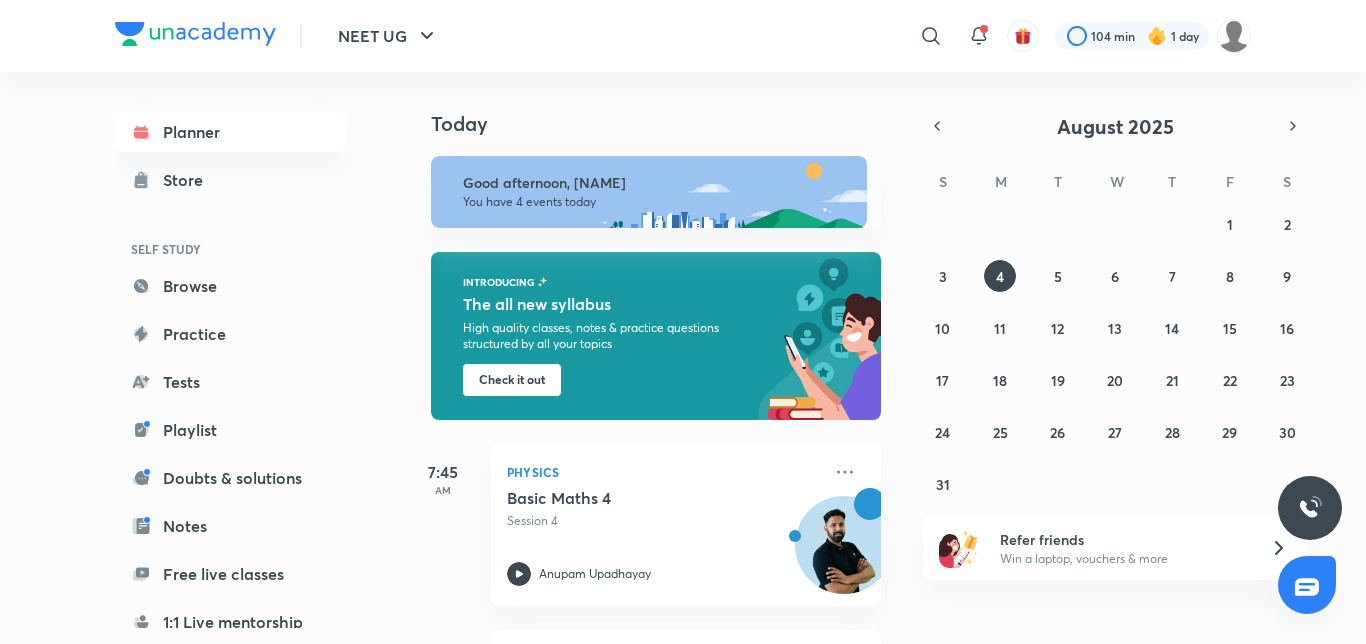 scroll, scrollTop: 0, scrollLeft: 0, axis: both 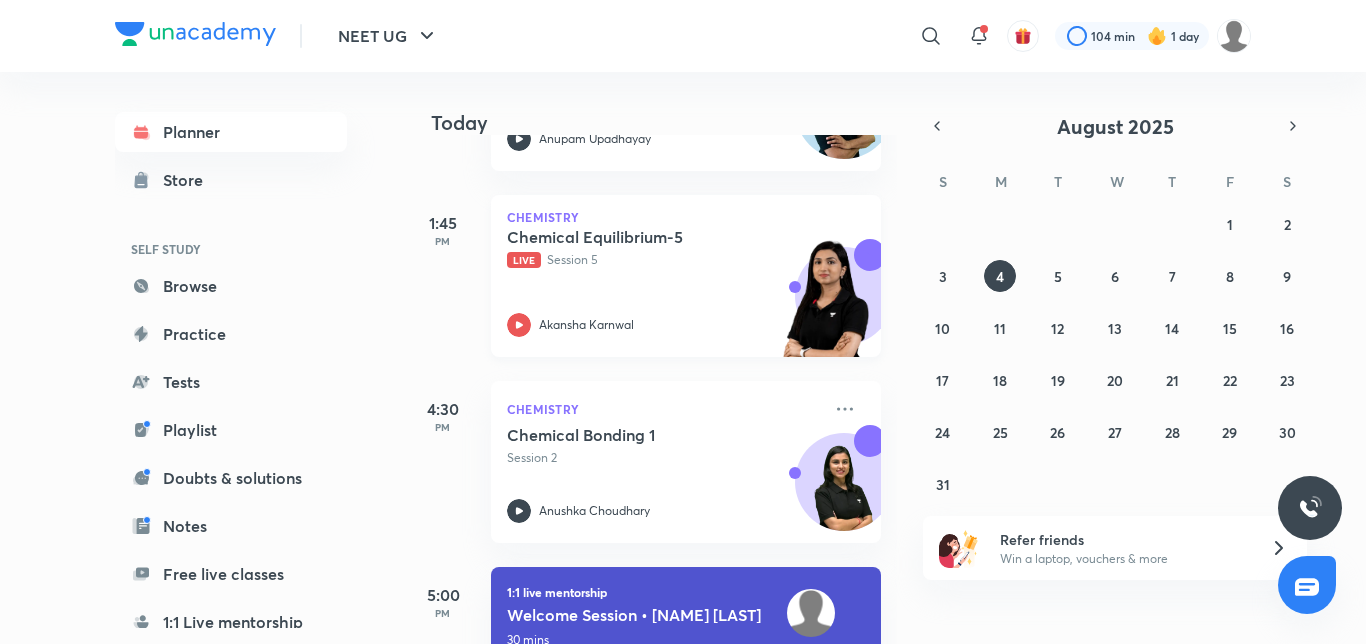 click on "Chemical Equilibrium-5" at bounding box center (631, 237) 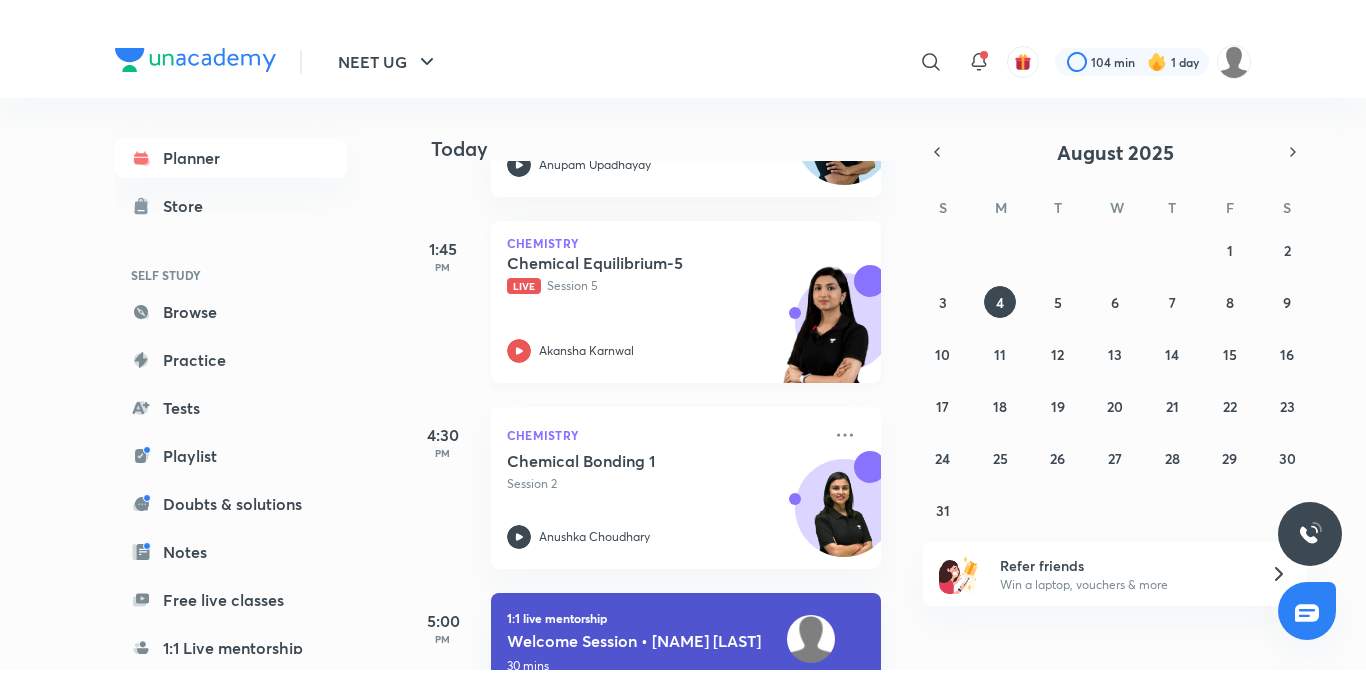 scroll, scrollTop: 487, scrollLeft: 0, axis: vertical 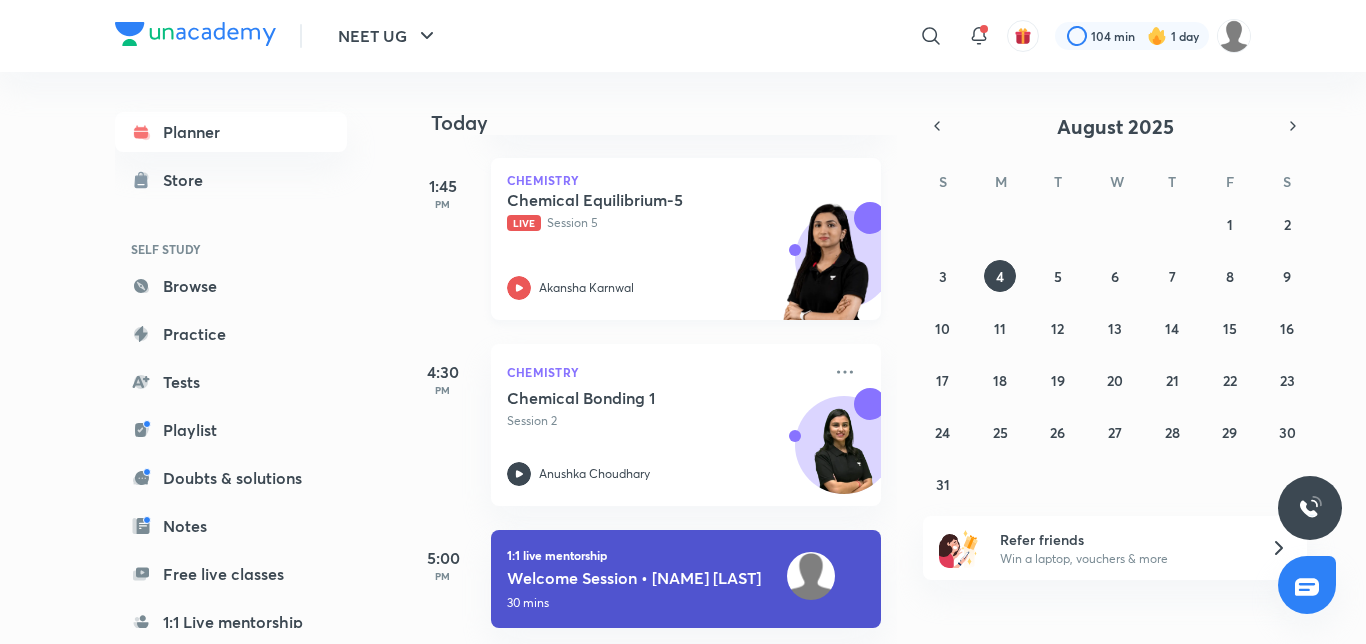 click on "Live Session 5" at bounding box center (664, 223) 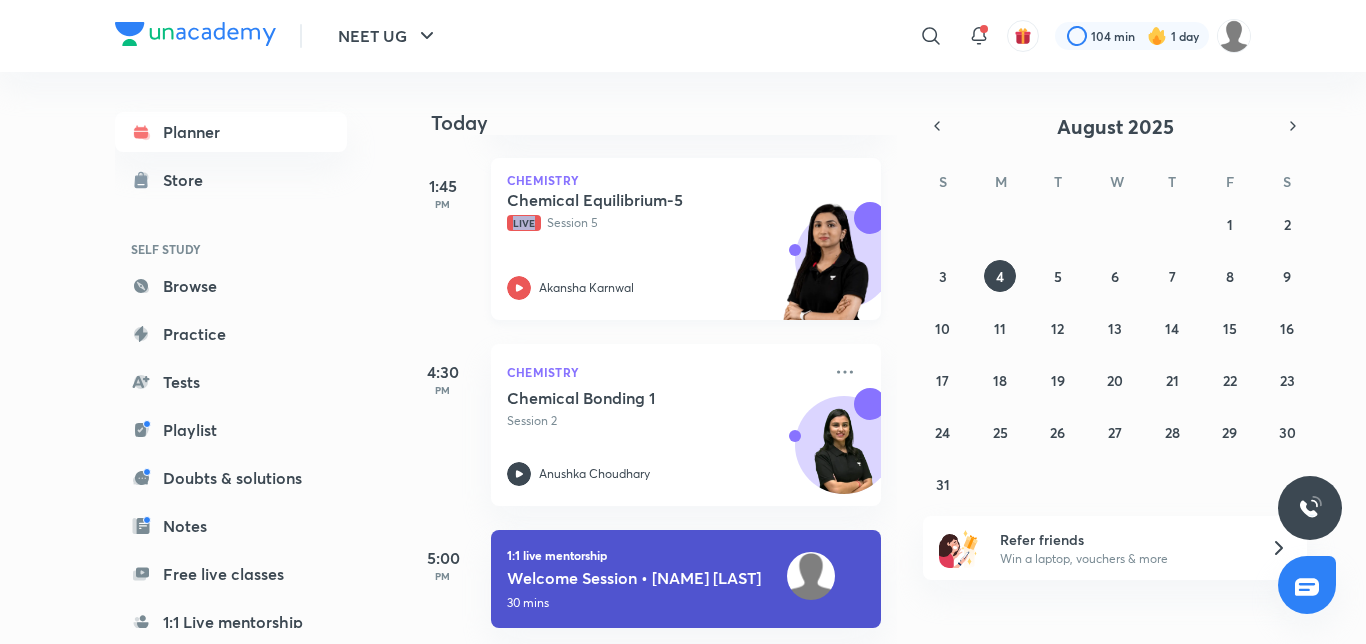 click on "Chemistry Chemical Equilibrium-5 Live Session 5 [NAME] [LAST]" at bounding box center [686, 239] 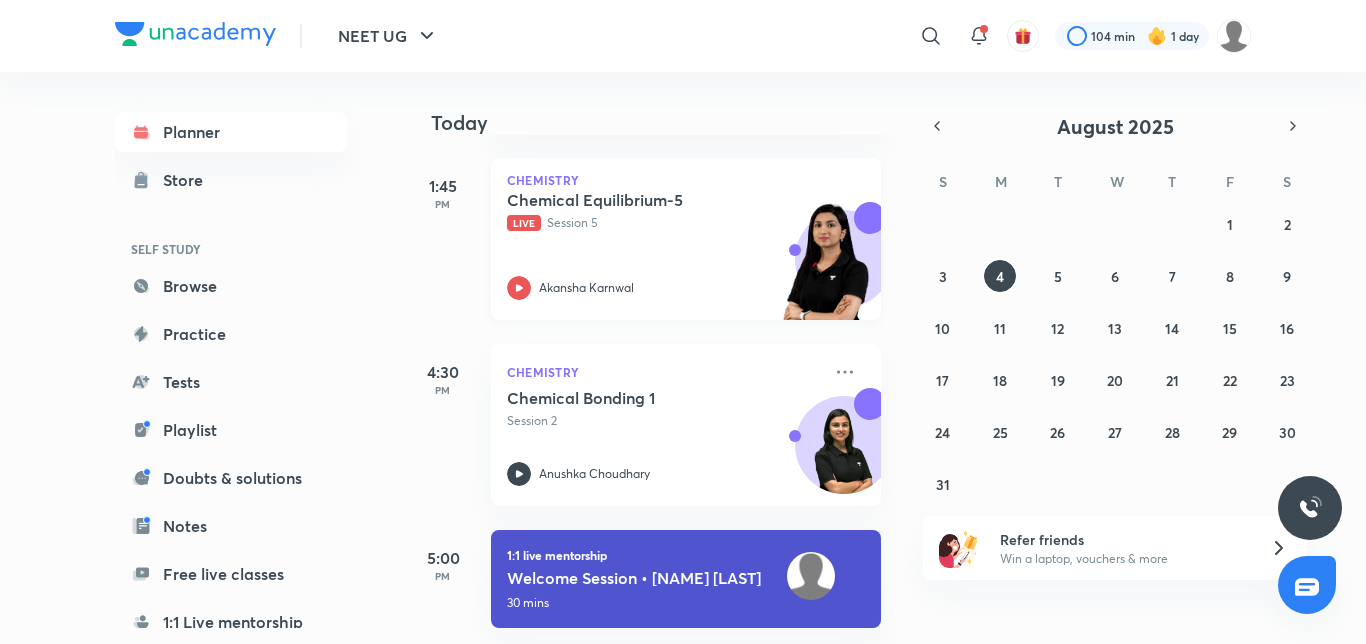 drag, startPoint x: 514, startPoint y: 286, endPoint x: 531, endPoint y: 283, distance: 17.262676 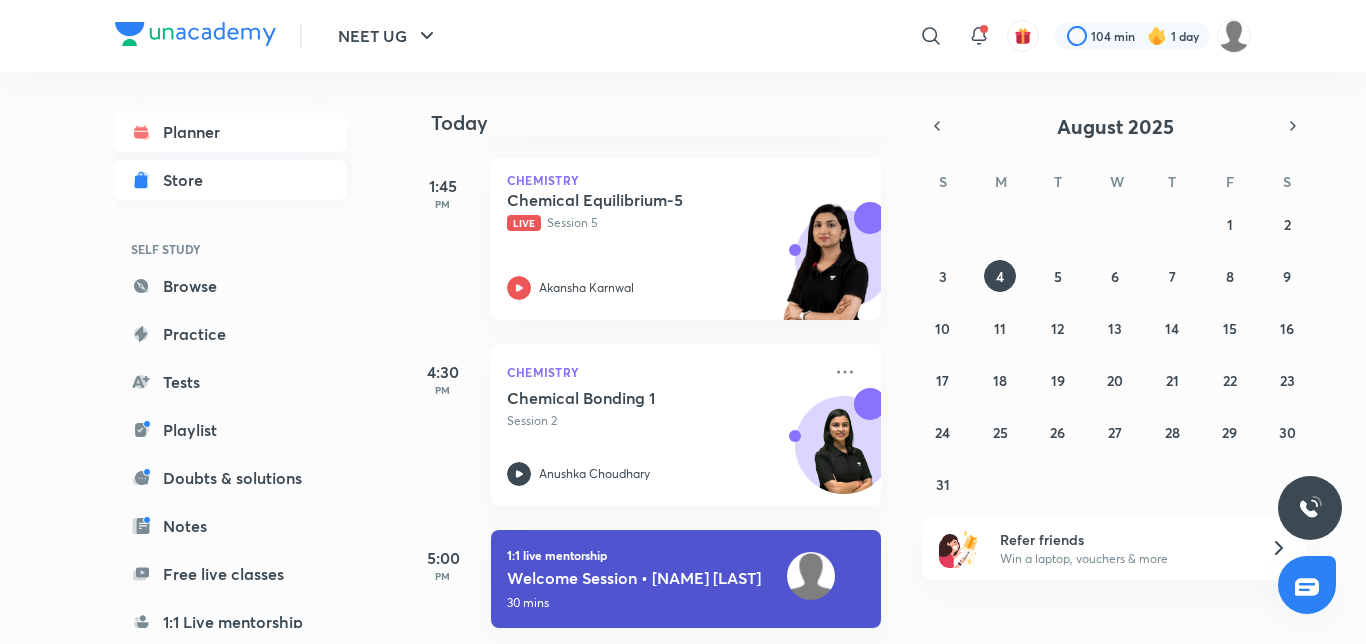 click on "Store" at bounding box center [189, 180] 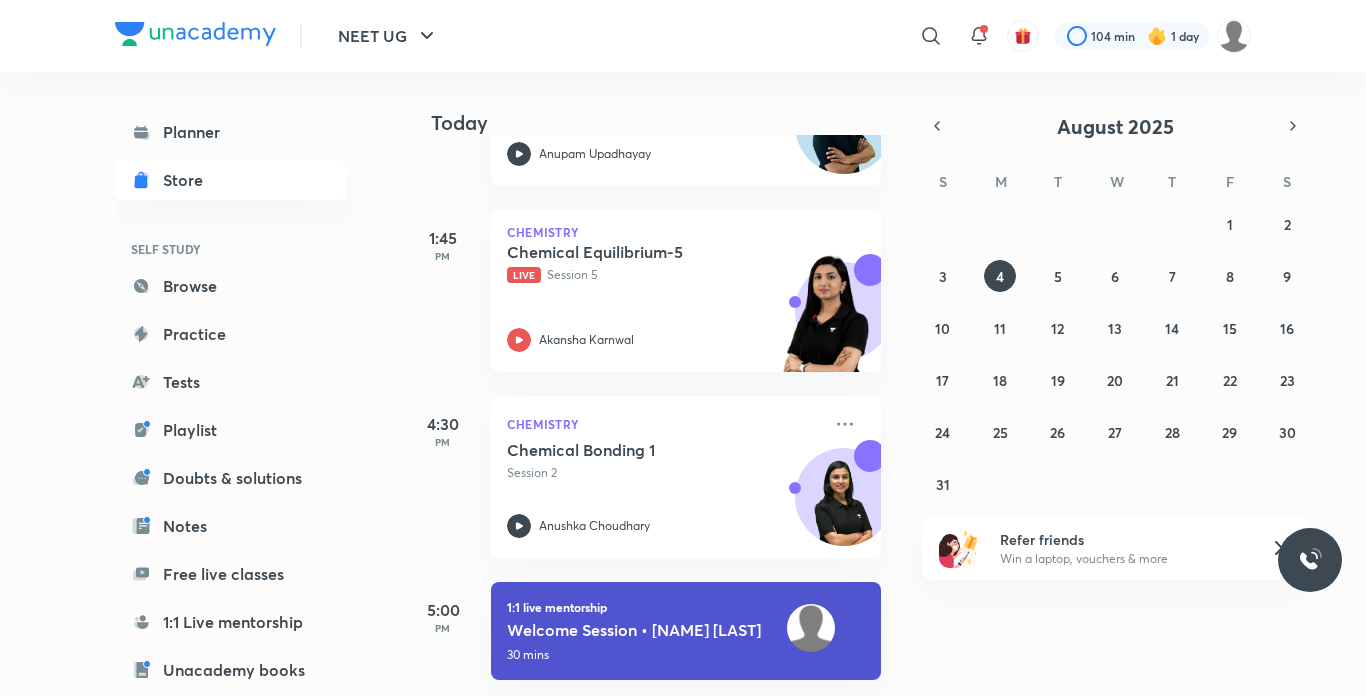 scroll, scrollTop: 435, scrollLeft: 0, axis: vertical 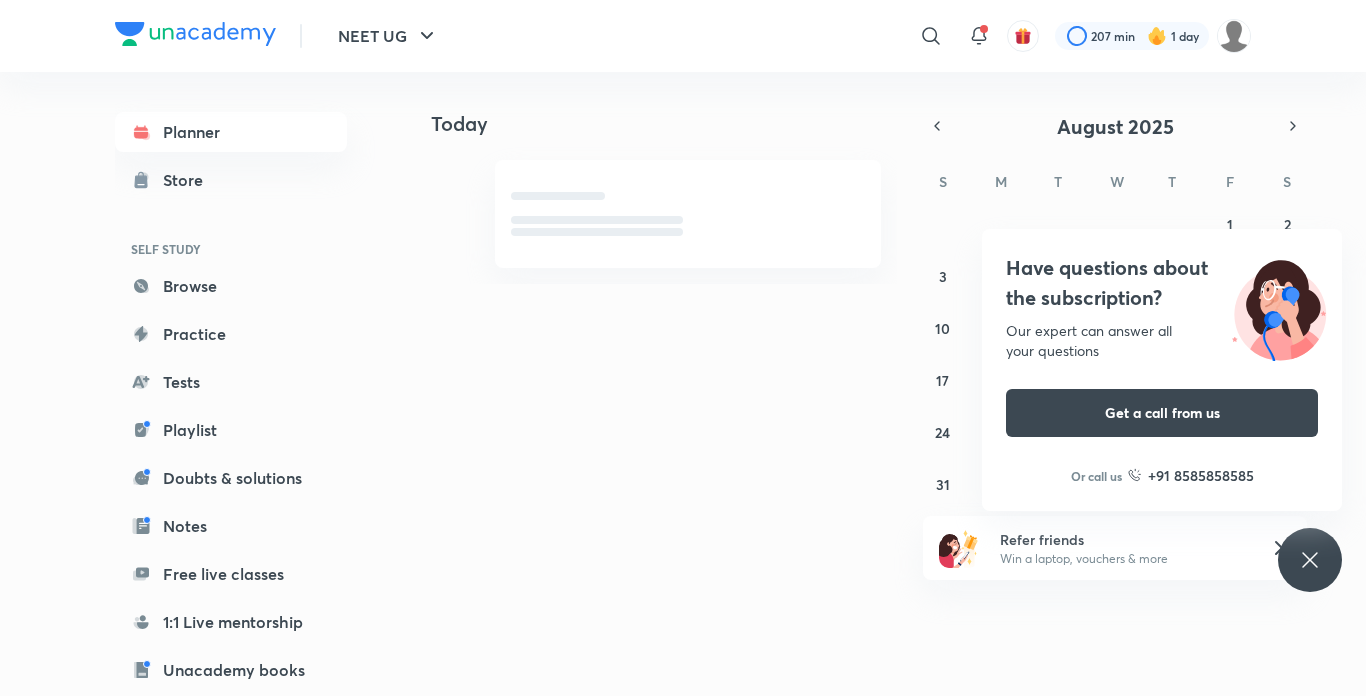 click 